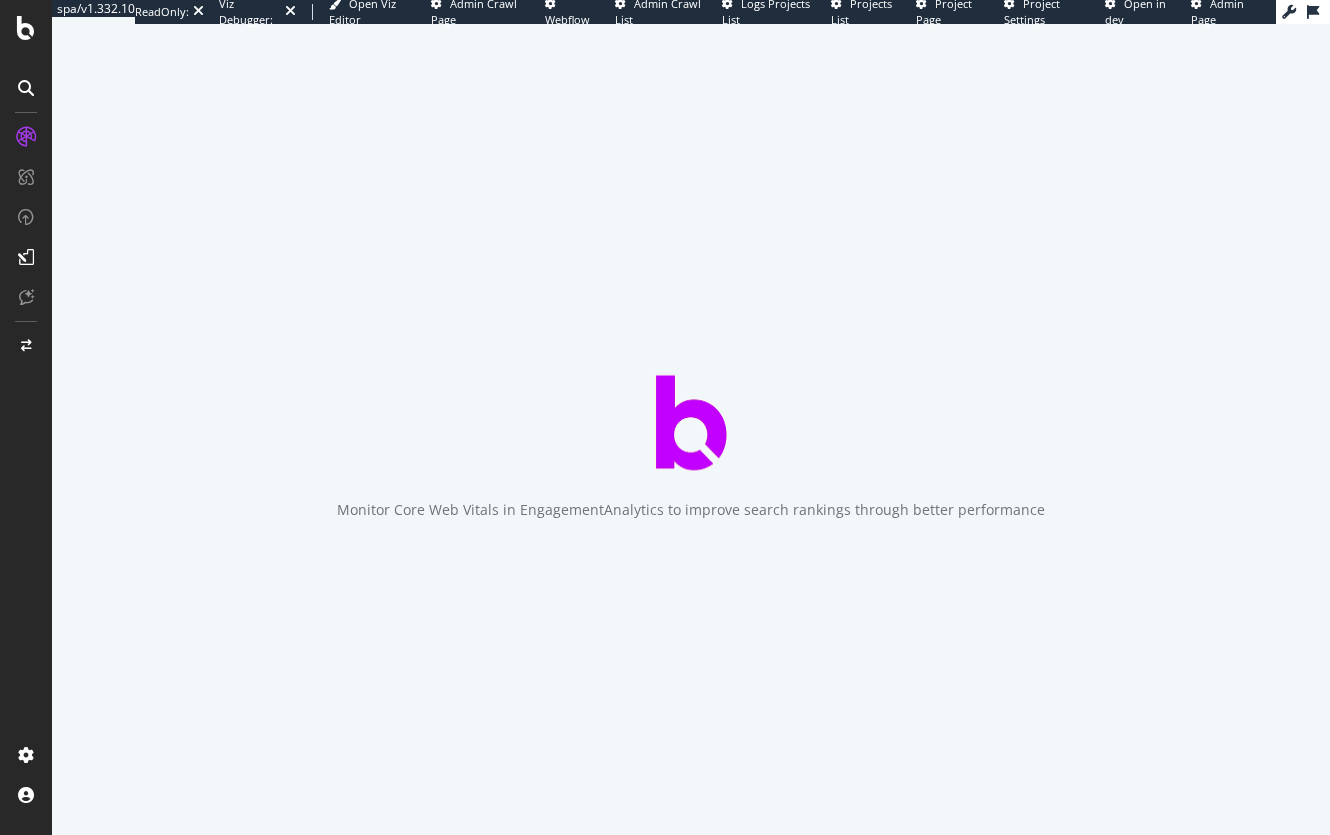 scroll, scrollTop: 0, scrollLeft: 0, axis: both 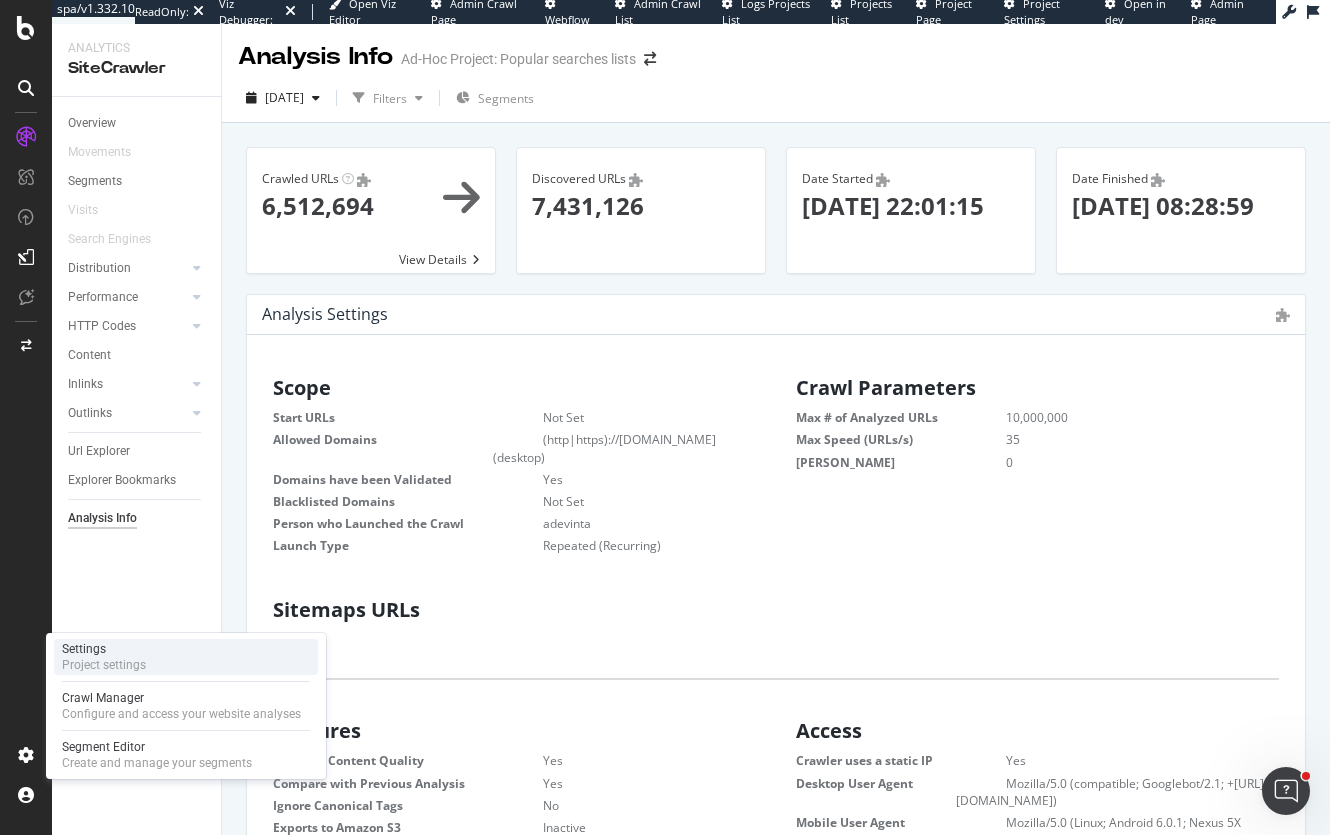 click on "Project settings" at bounding box center (104, 665) 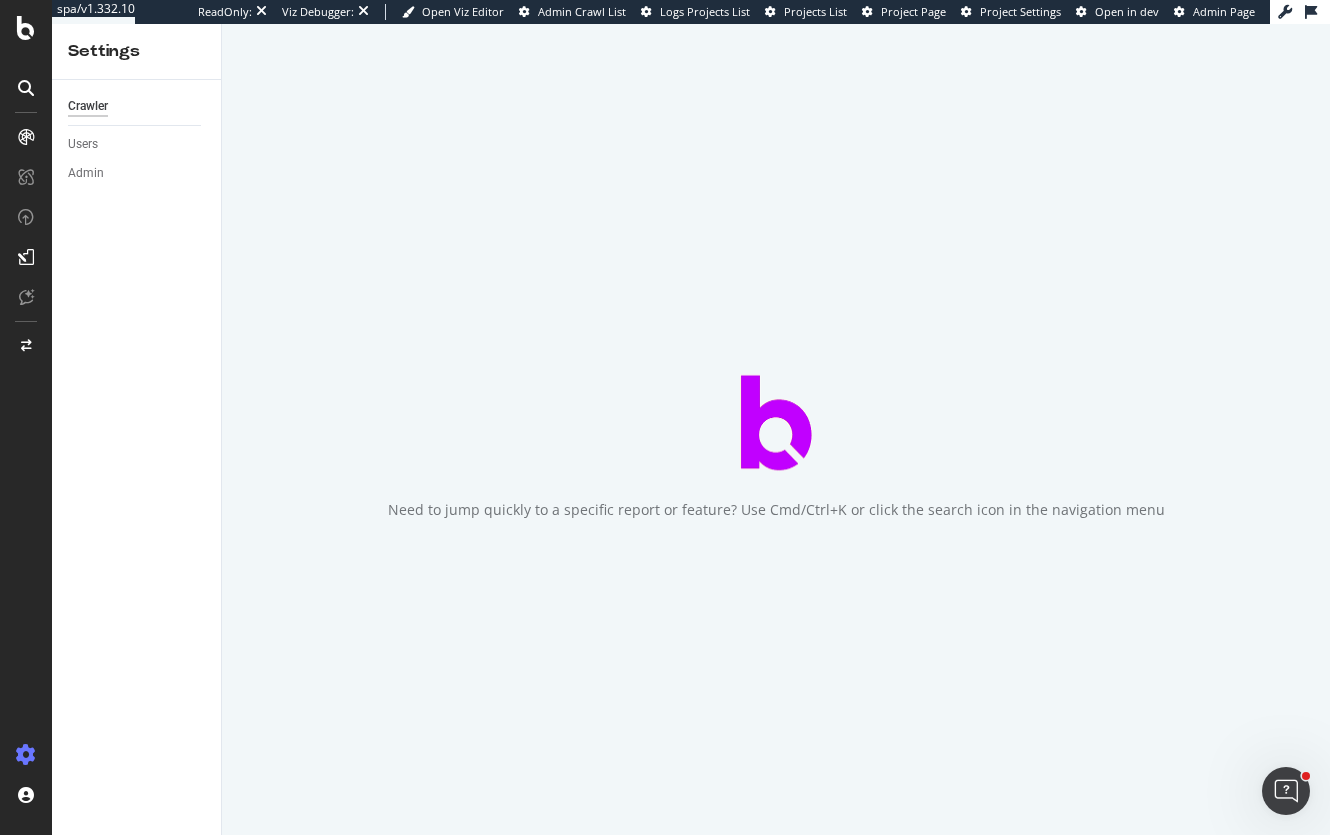 scroll, scrollTop: 0, scrollLeft: 0, axis: both 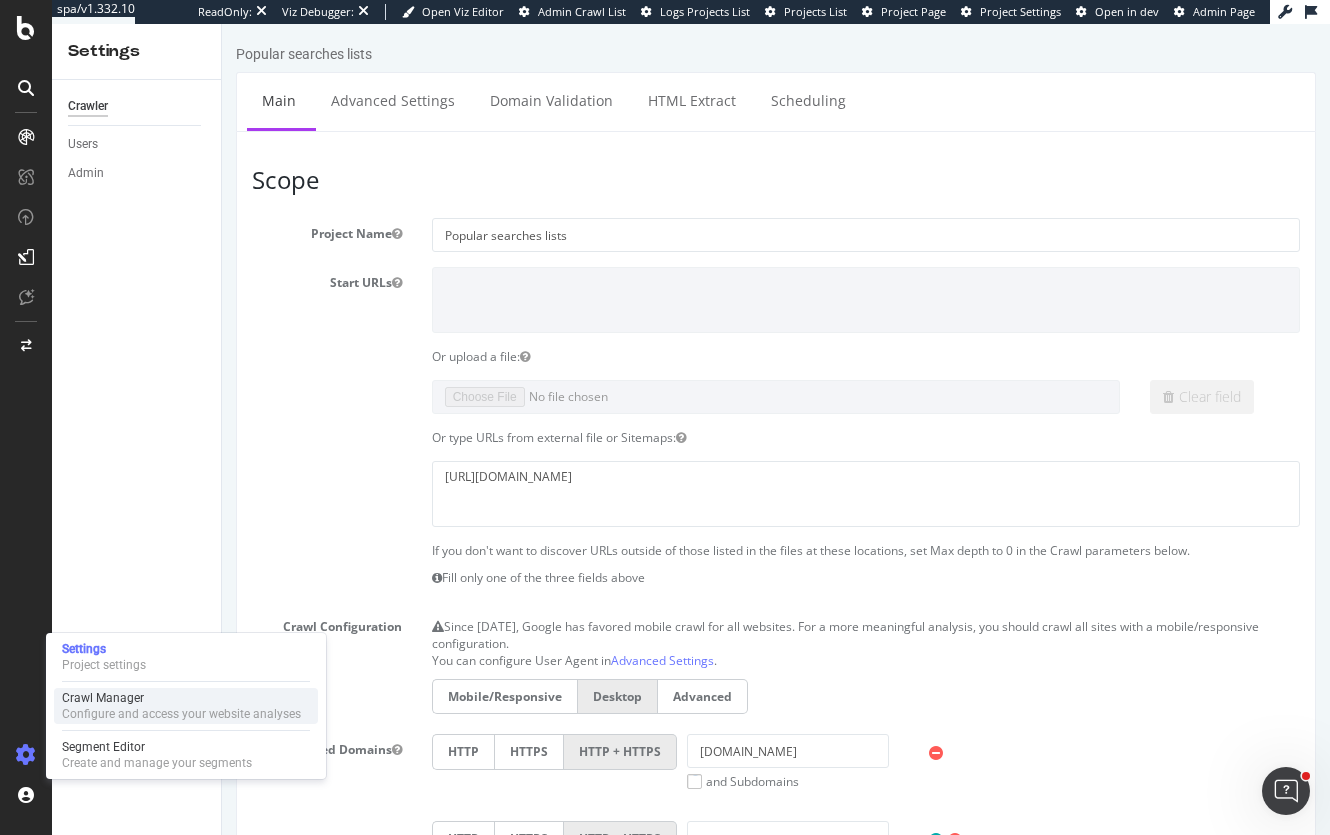 click on "Configure and access your website analyses" at bounding box center [181, 714] 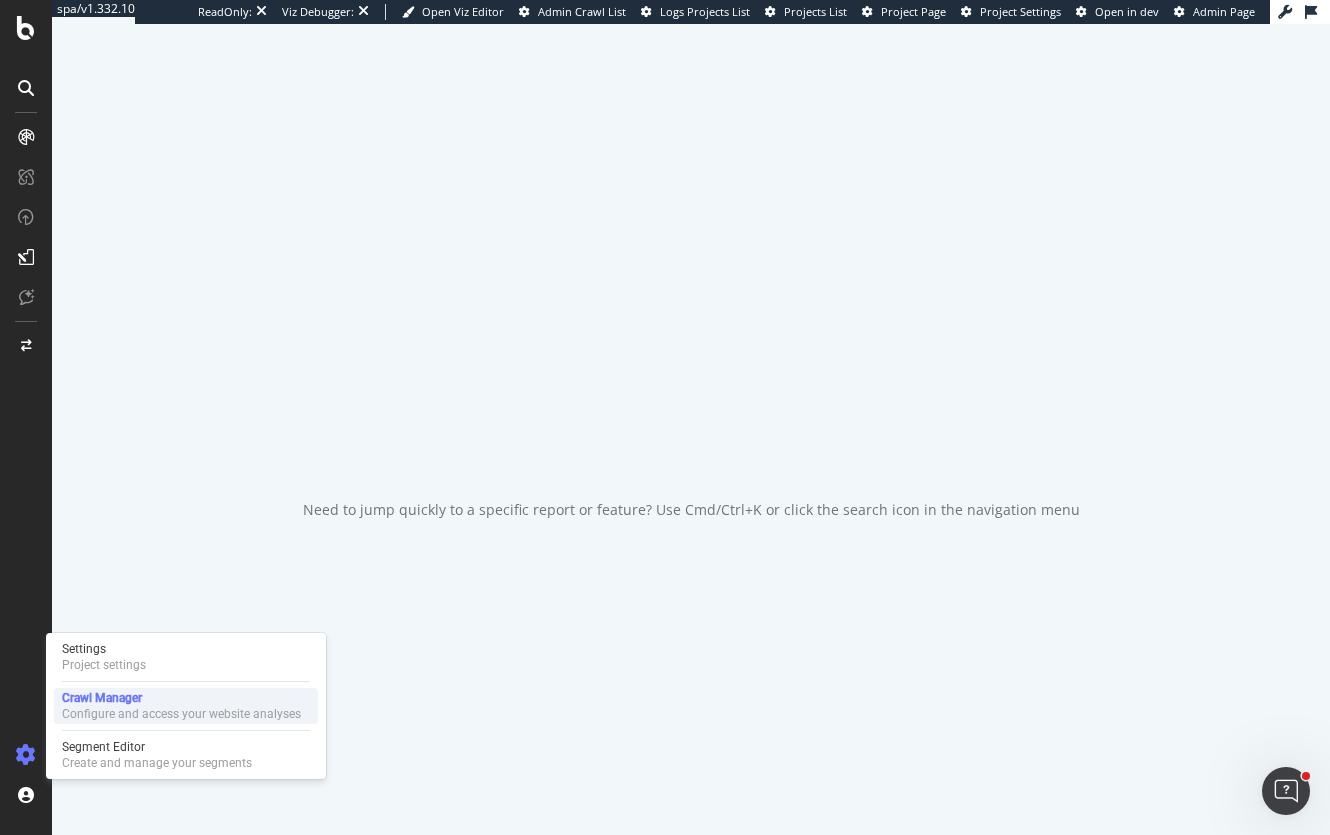 scroll, scrollTop: 0, scrollLeft: 0, axis: both 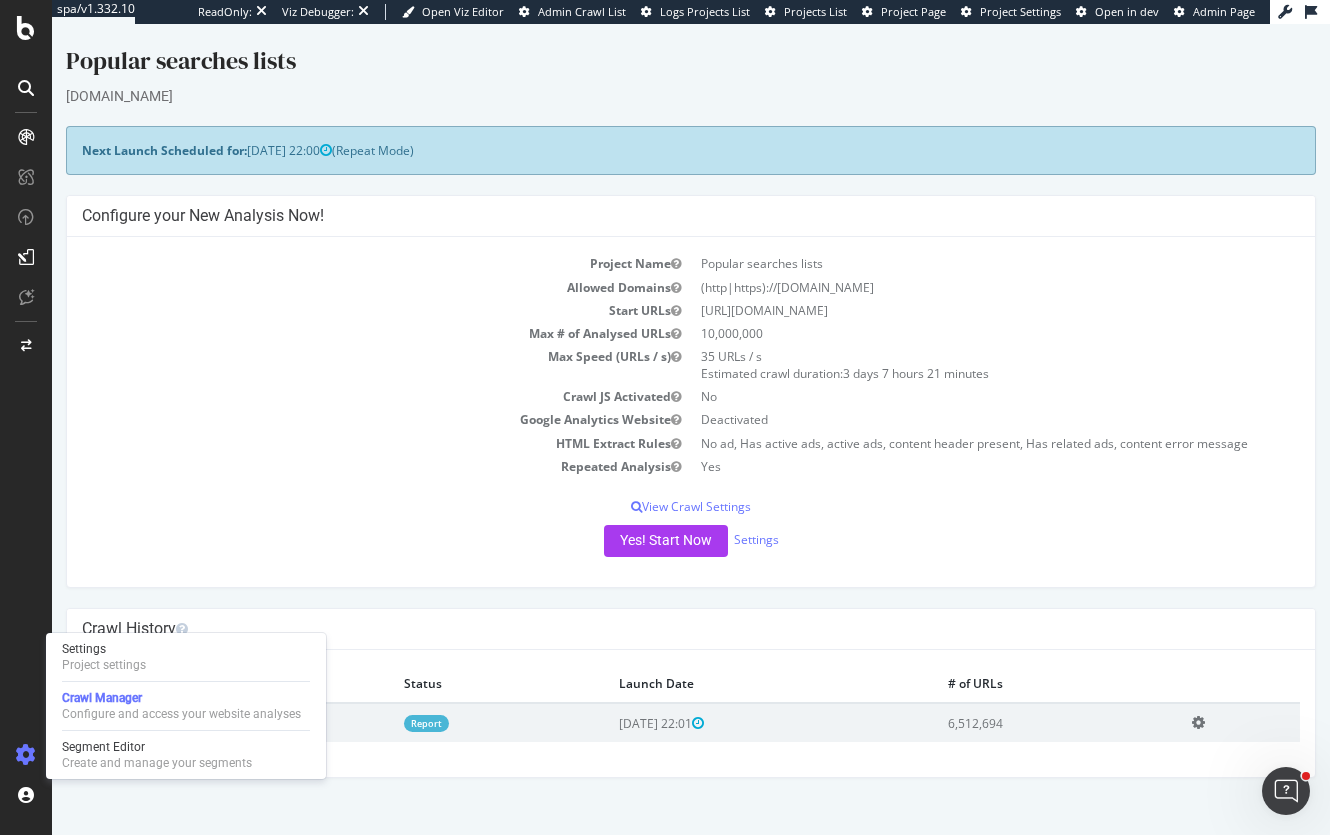 click on "Max Speed (URLs / s)" at bounding box center (386, 365) 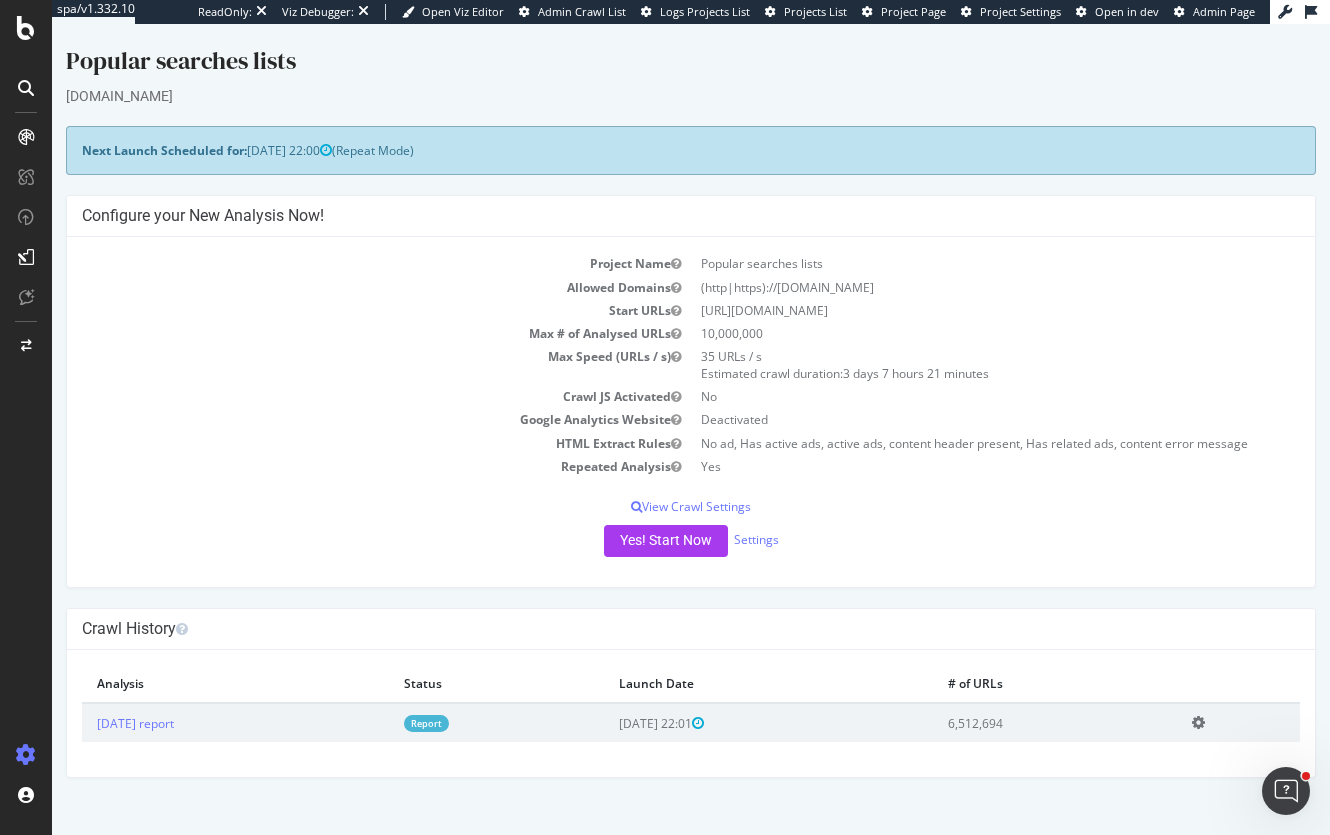 click on "[DOMAIN_NAME]" at bounding box center (691, 96) 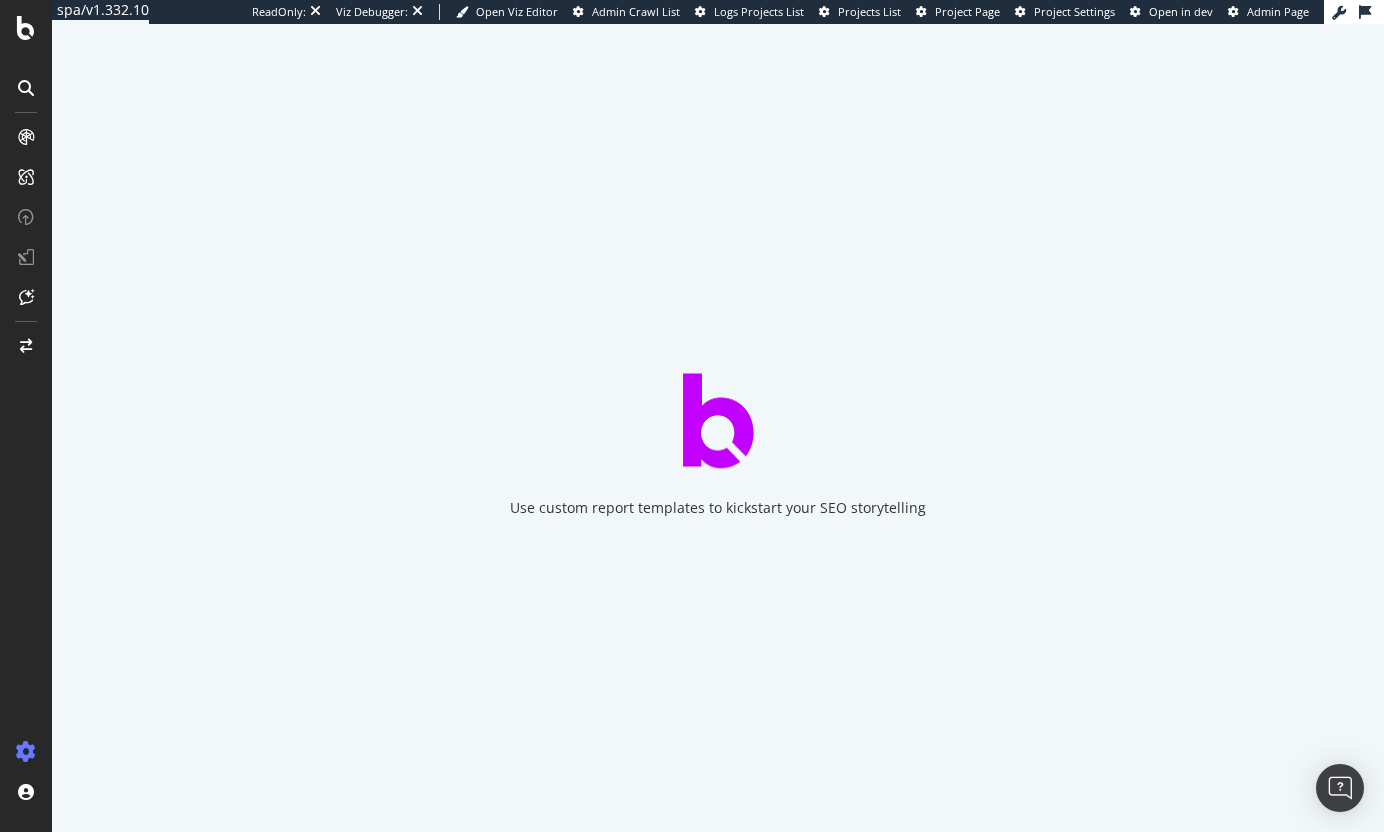 scroll, scrollTop: 0, scrollLeft: 0, axis: both 